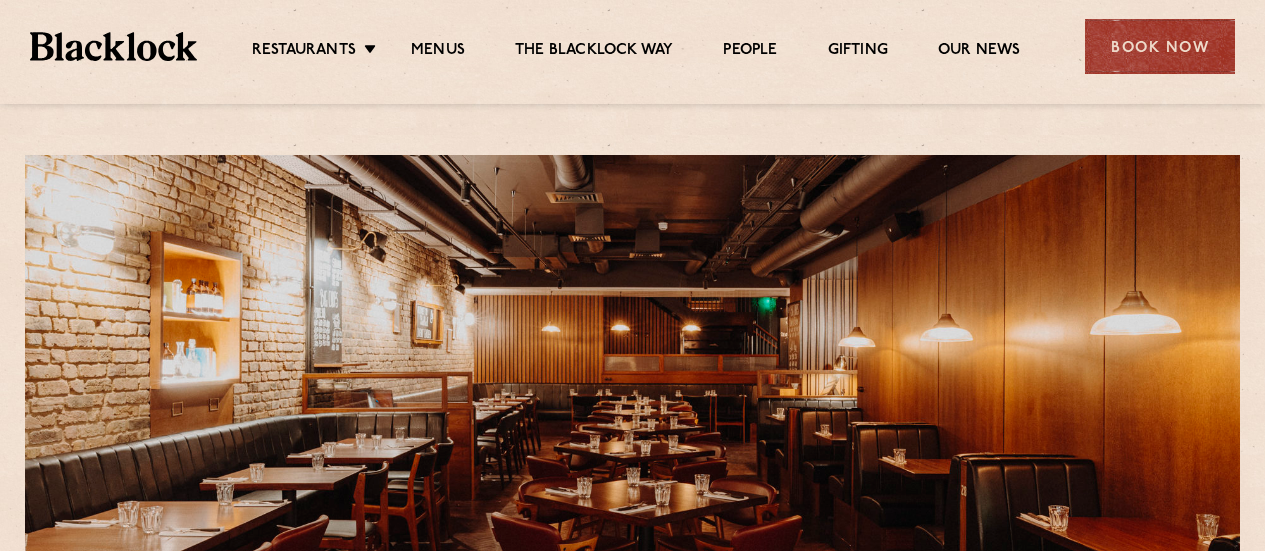 scroll, scrollTop: 0, scrollLeft: 0, axis: both 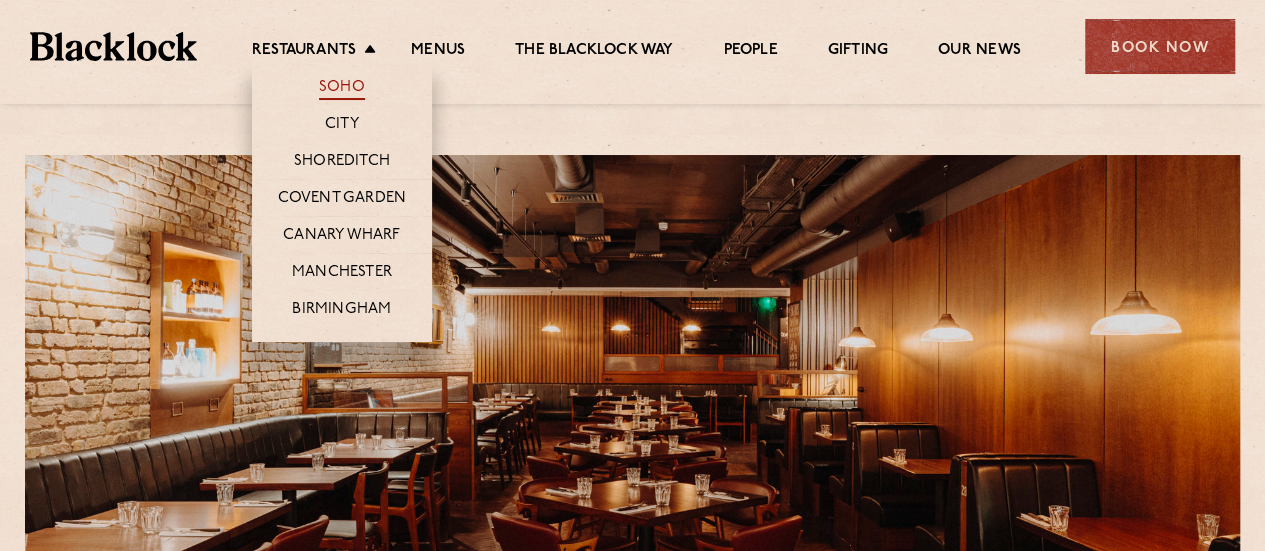 click on "Soho" at bounding box center [342, 89] 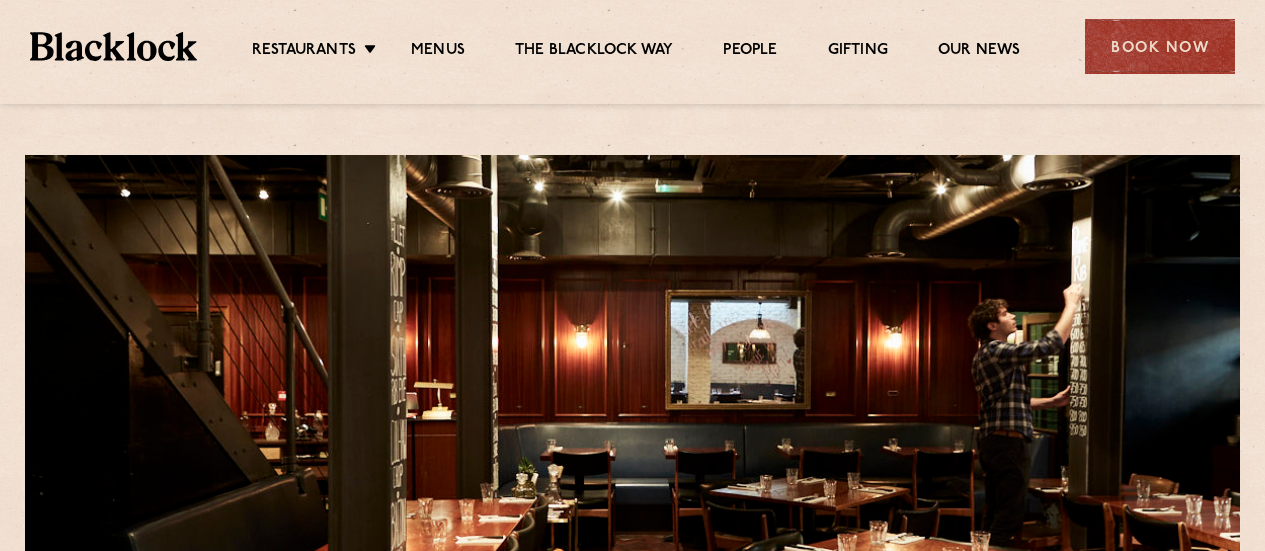 scroll, scrollTop: 0, scrollLeft: 0, axis: both 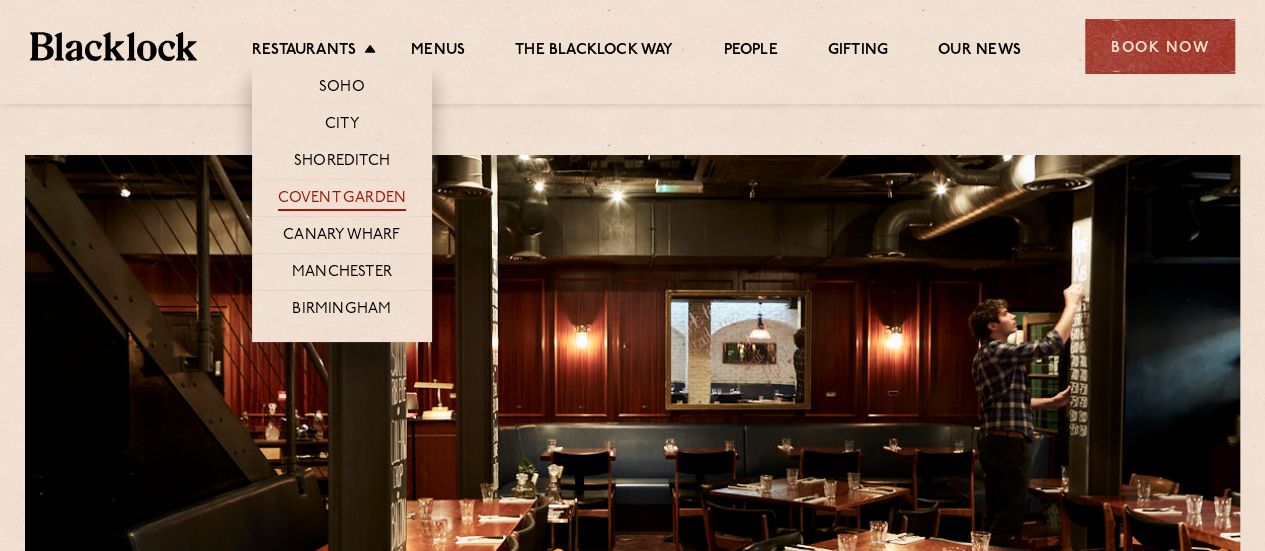 click on "Covent Garden" at bounding box center (342, 200) 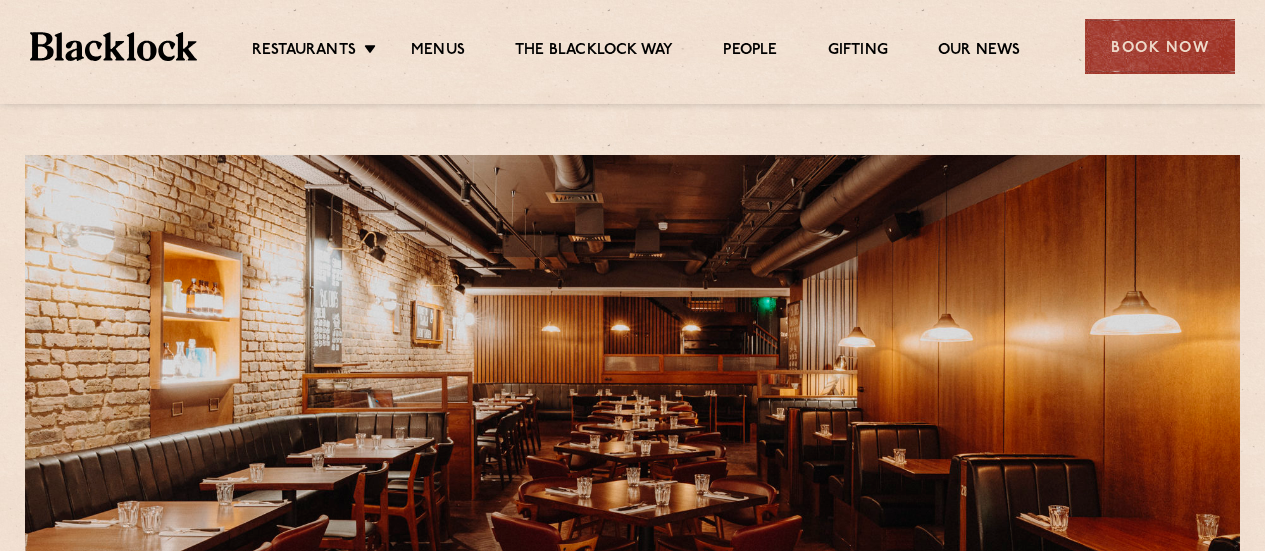 scroll, scrollTop: 0, scrollLeft: 0, axis: both 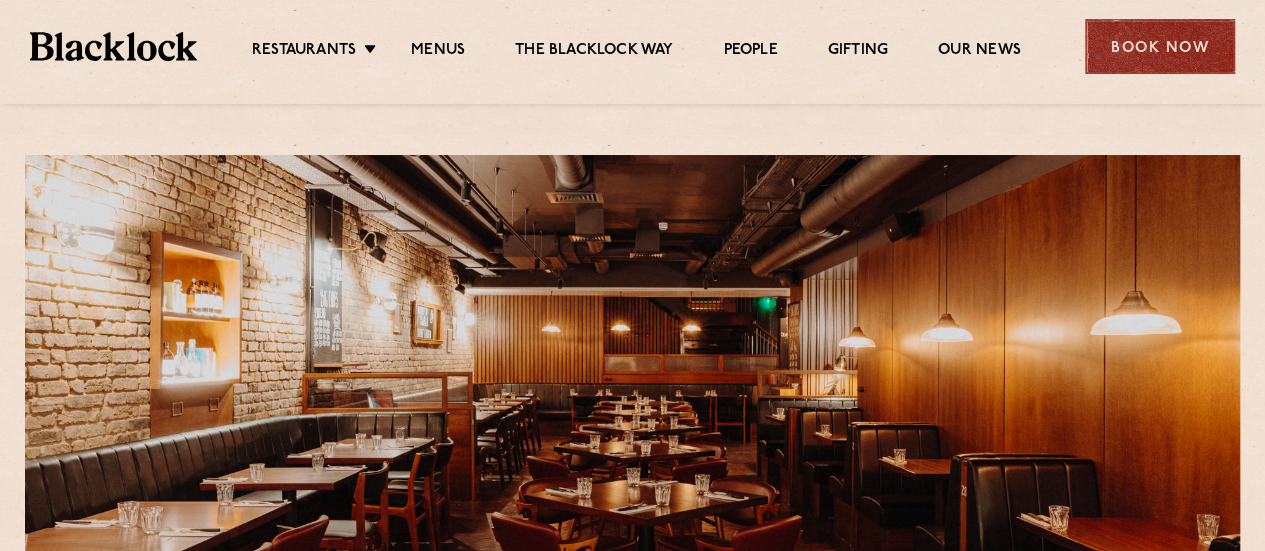 click on "Book Now" at bounding box center [1160, 46] 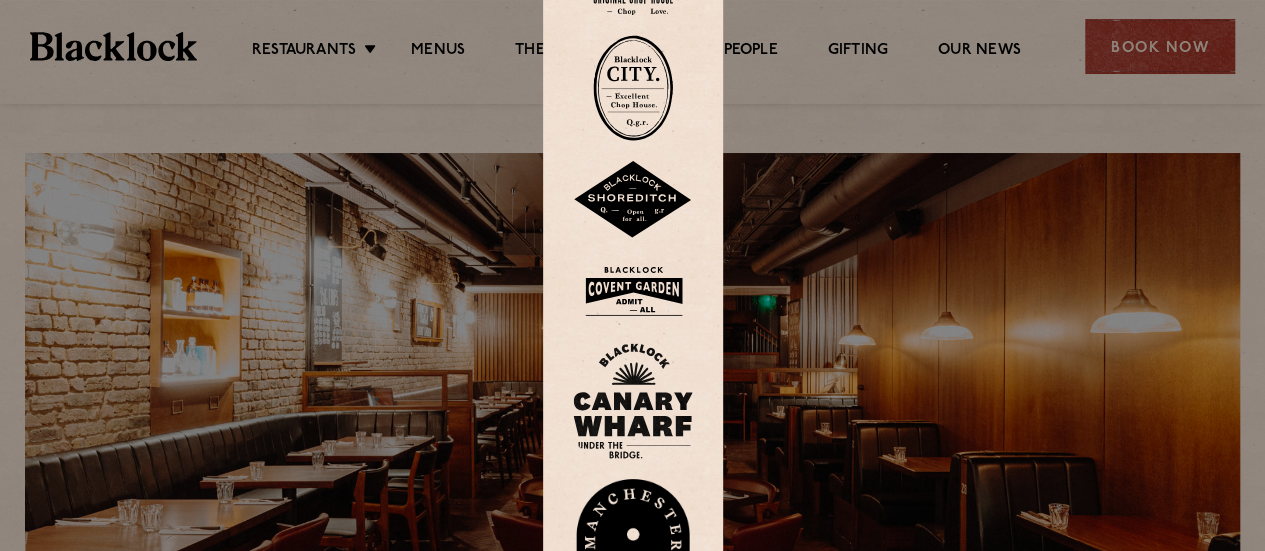 scroll, scrollTop: 0, scrollLeft: 0, axis: both 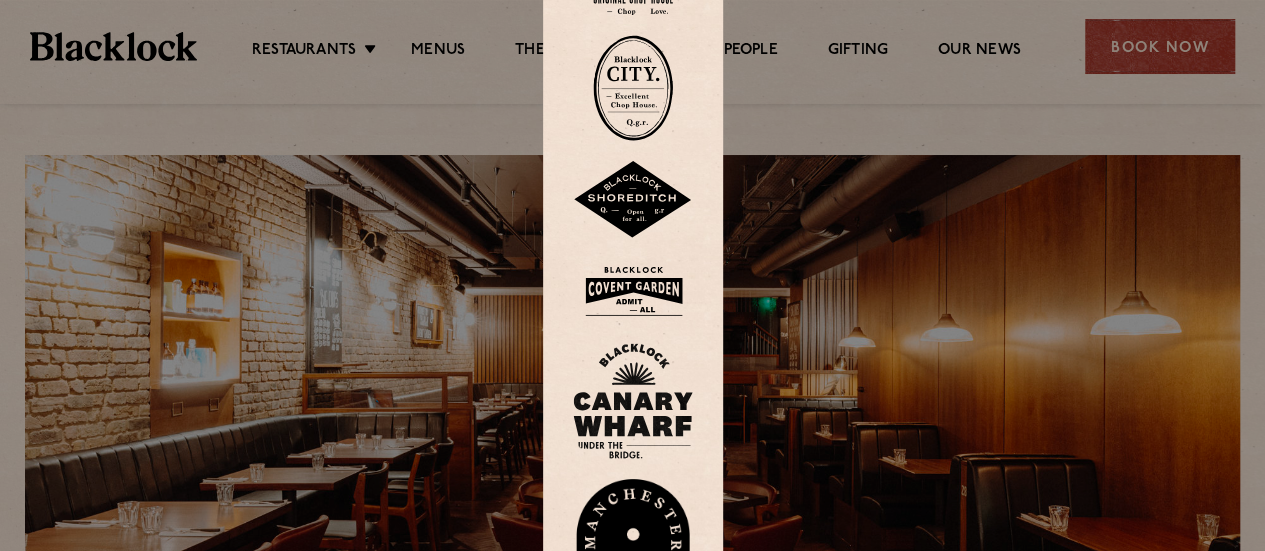 click at bounding box center [633, 291] 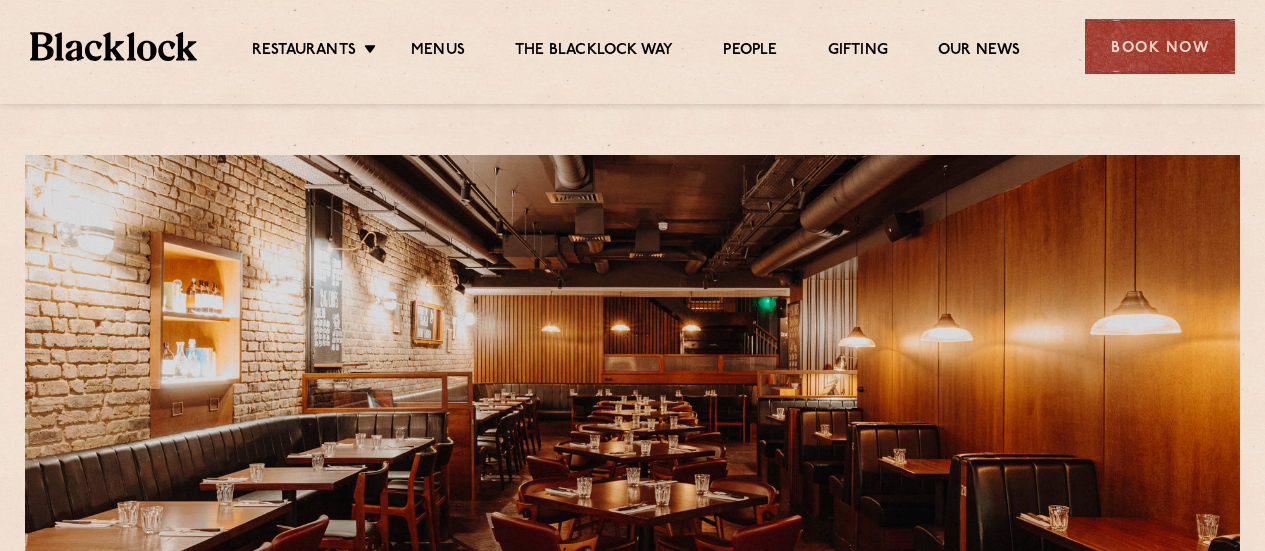 scroll, scrollTop: 0, scrollLeft: 0, axis: both 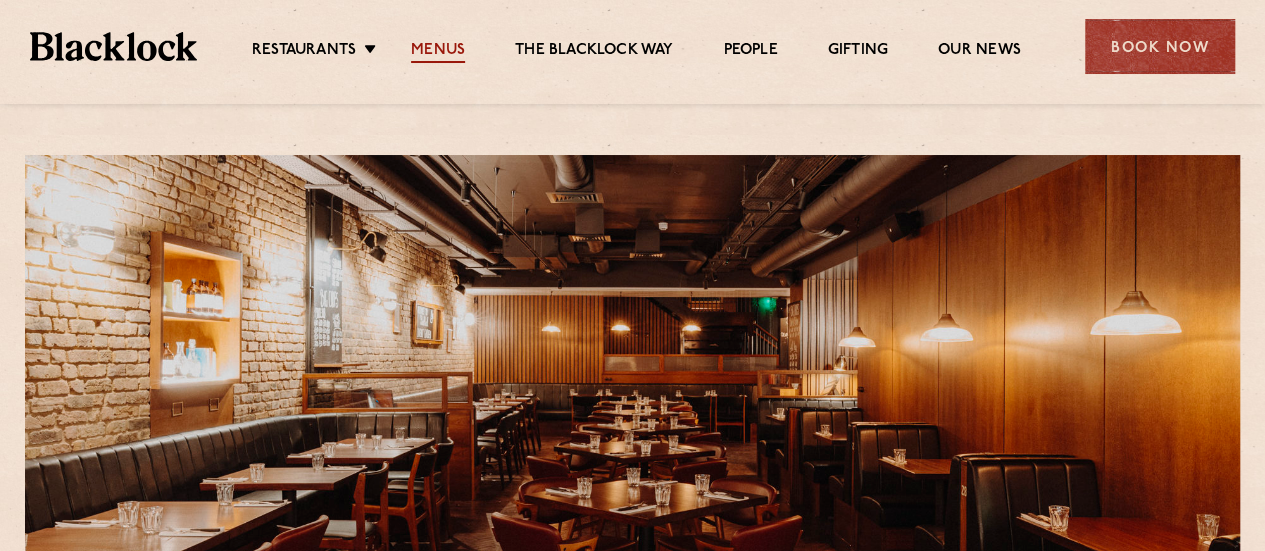 click on "Menus" at bounding box center (438, 52) 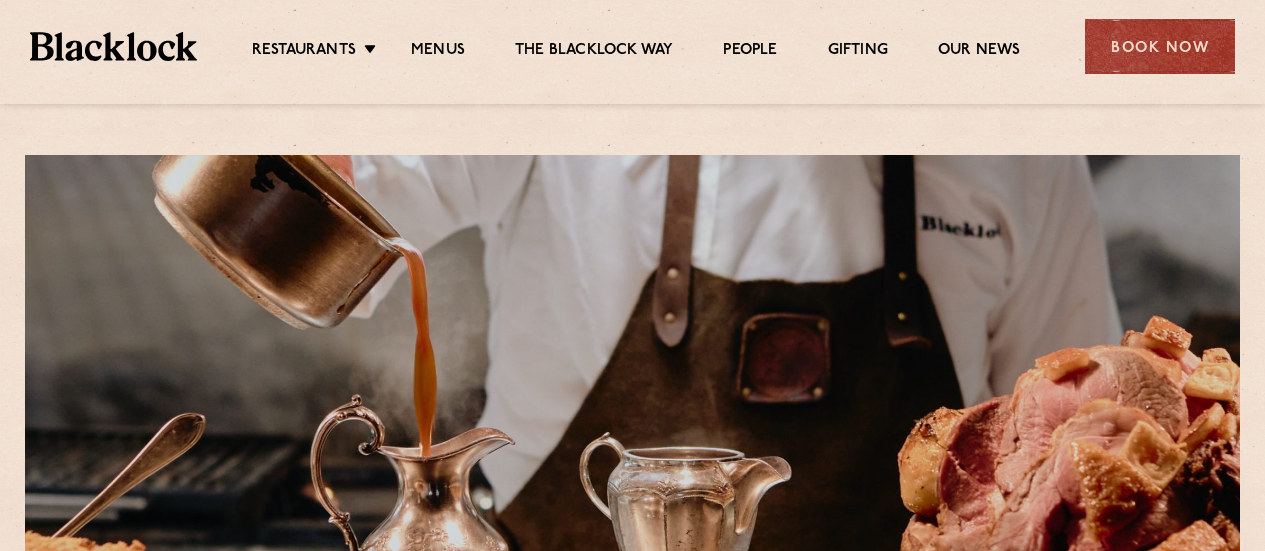 scroll, scrollTop: 0, scrollLeft: 0, axis: both 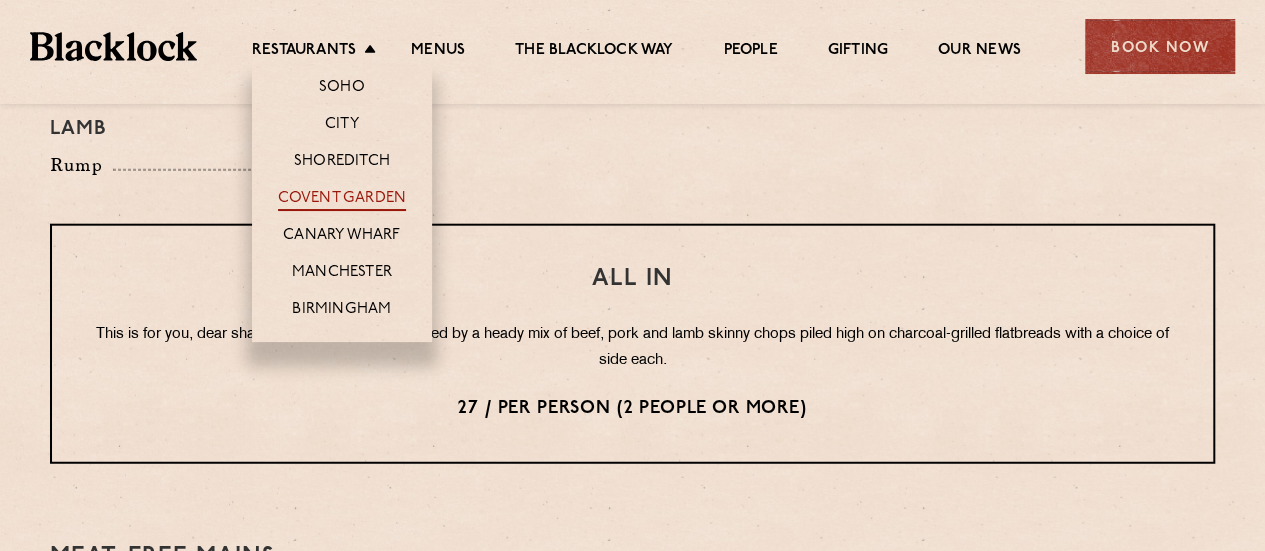click on "Covent Garden" at bounding box center (342, 200) 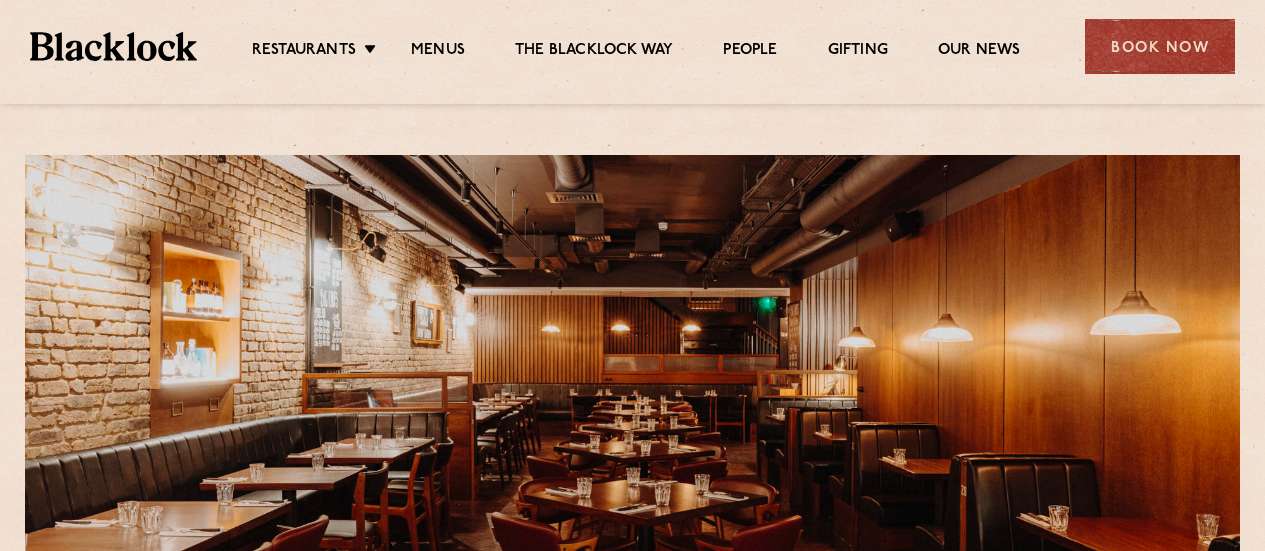 scroll, scrollTop: 0, scrollLeft: 0, axis: both 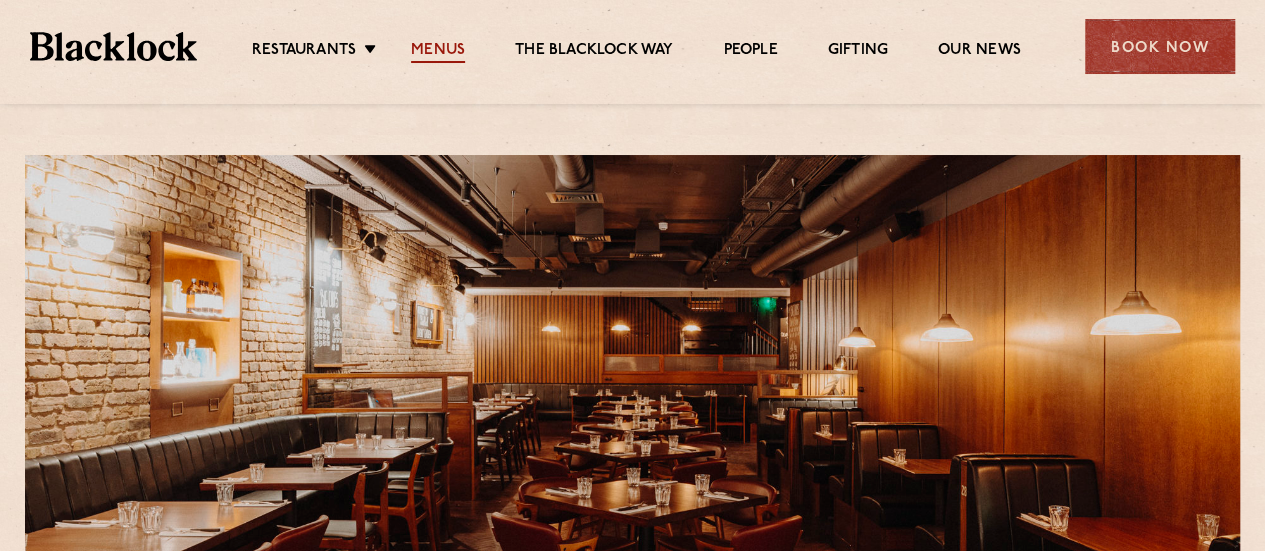 click on "Menus" at bounding box center (438, 52) 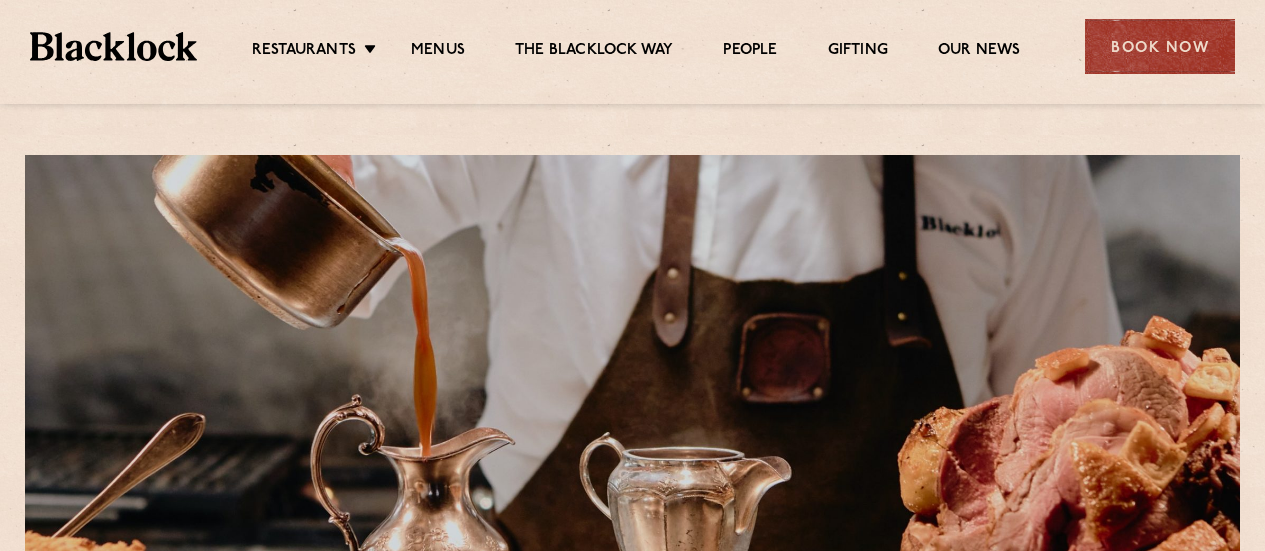 scroll, scrollTop: 0, scrollLeft: 0, axis: both 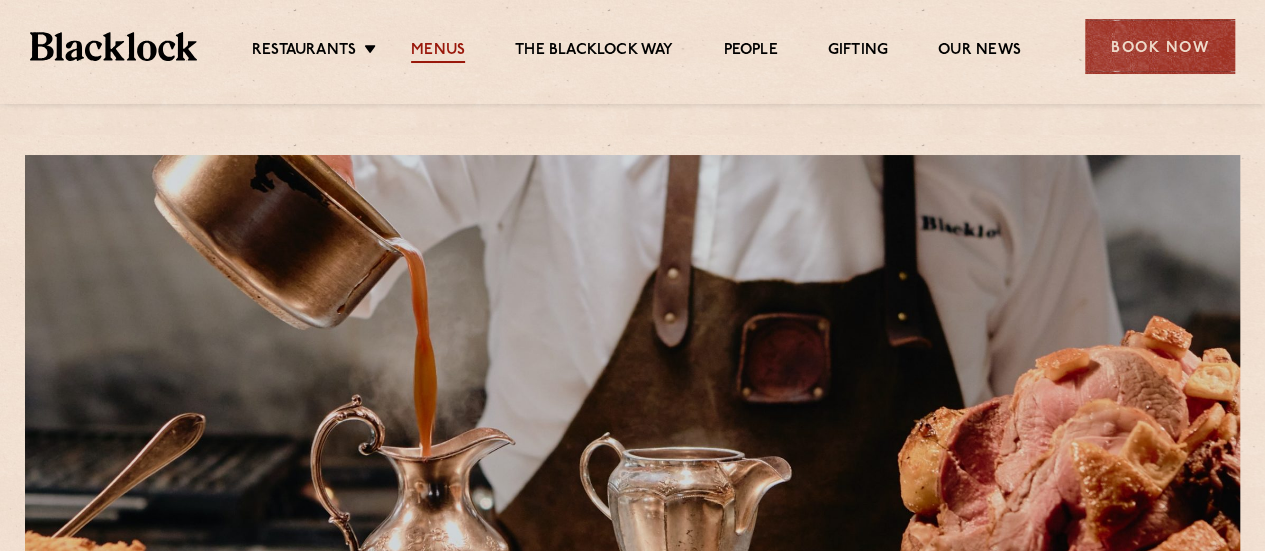 click on "Menus" at bounding box center (438, 52) 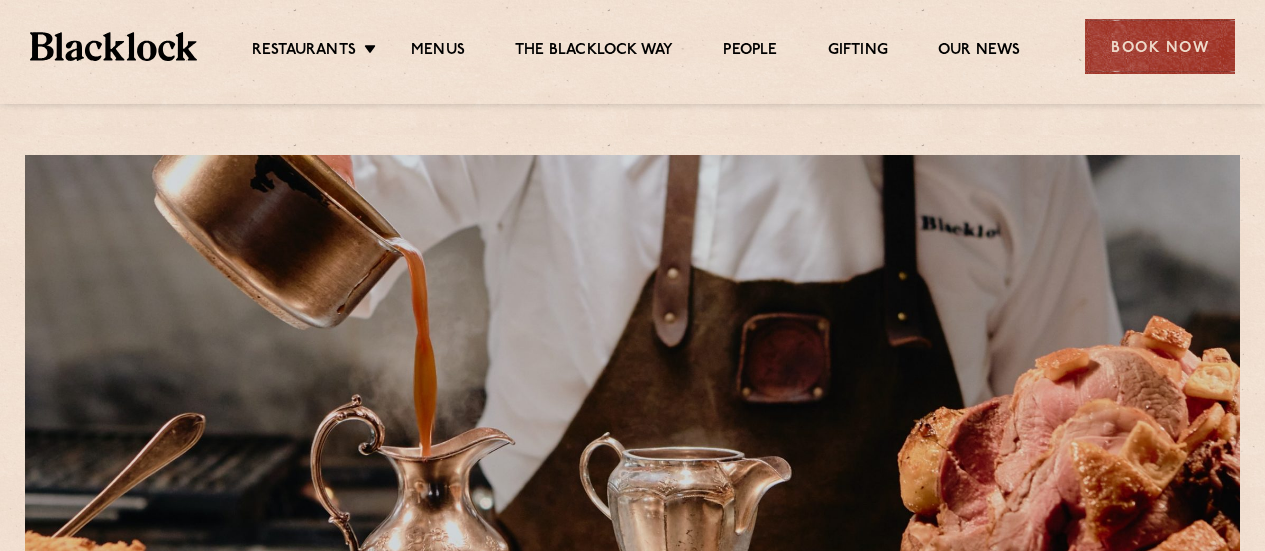 scroll, scrollTop: 0, scrollLeft: 0, axis: both 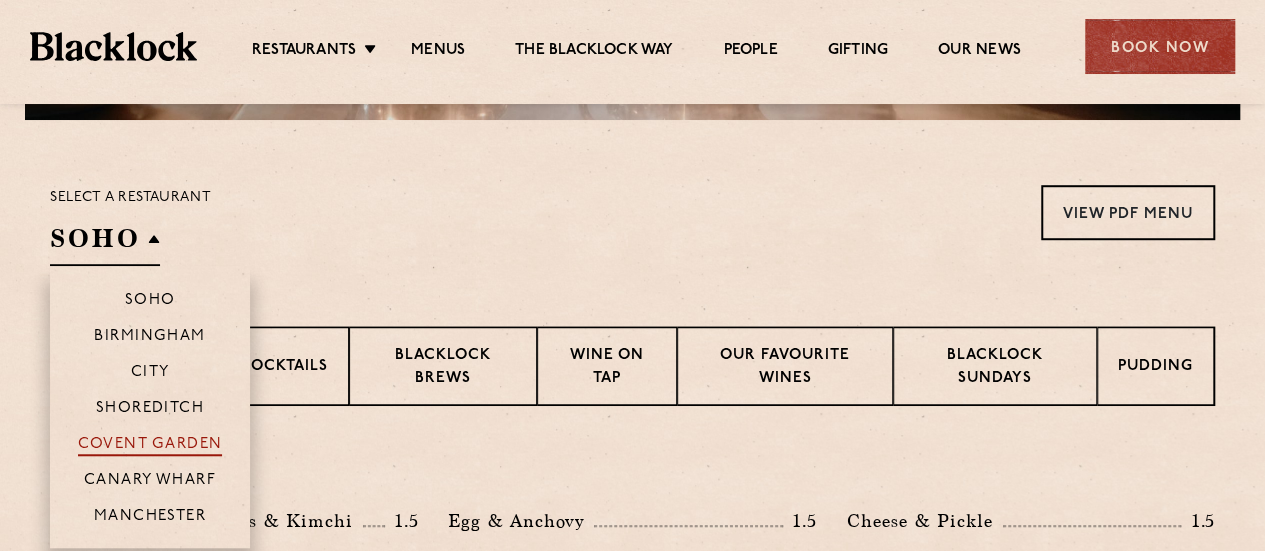 click on "Covent Garden" at bounding box center (150, 446) 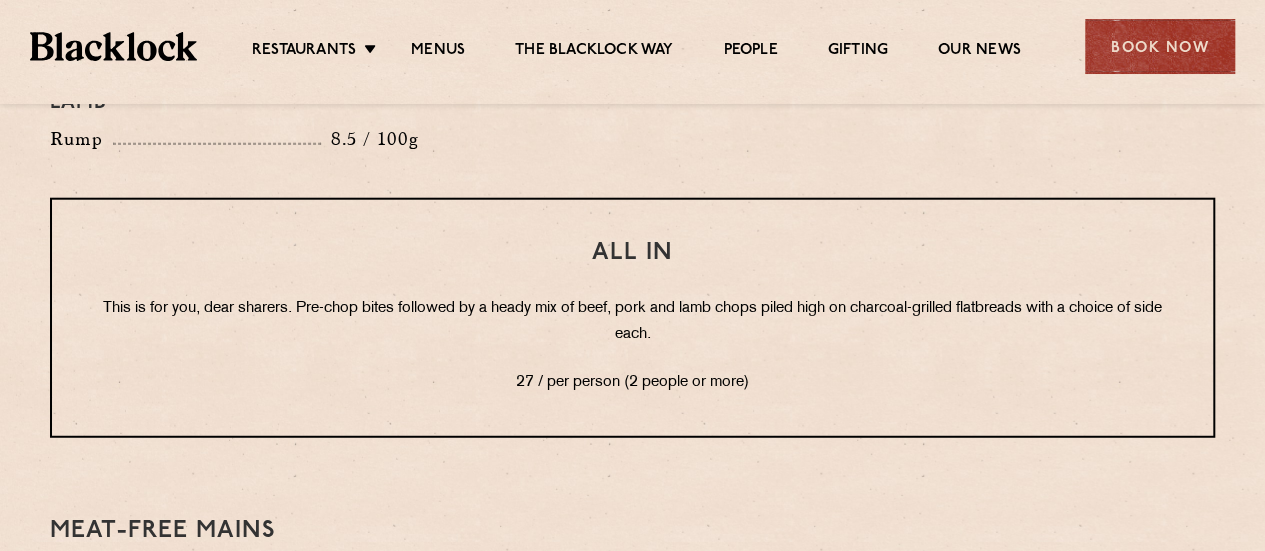 scroll, scrollTop: 2500, scrollLeft: 0, axis: vertical 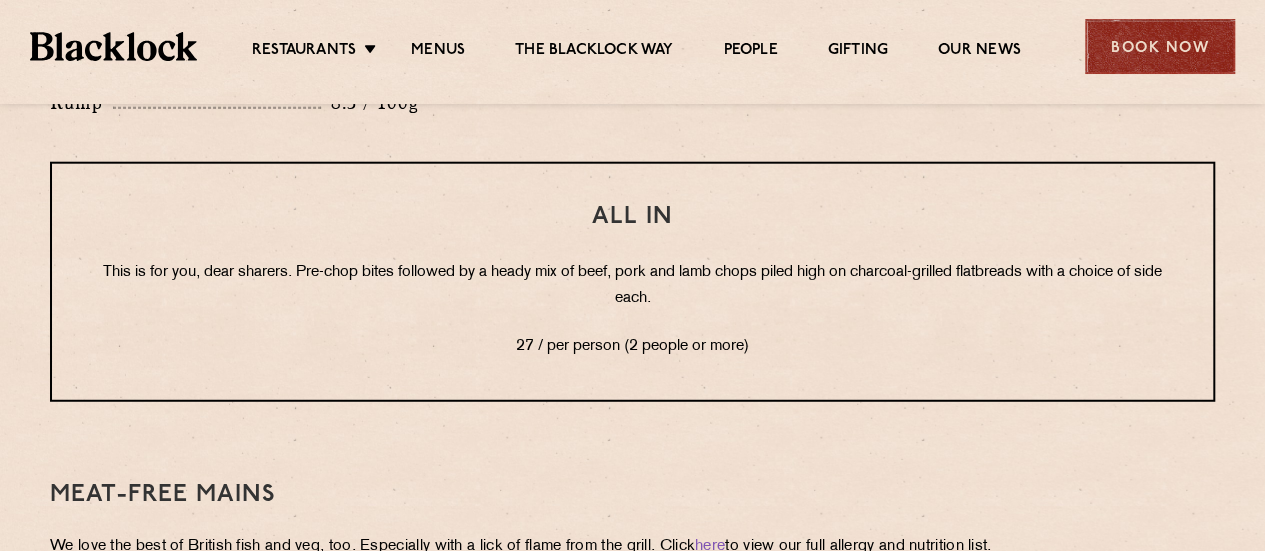 click on "Book Now" at bounding box center [1160, 46] 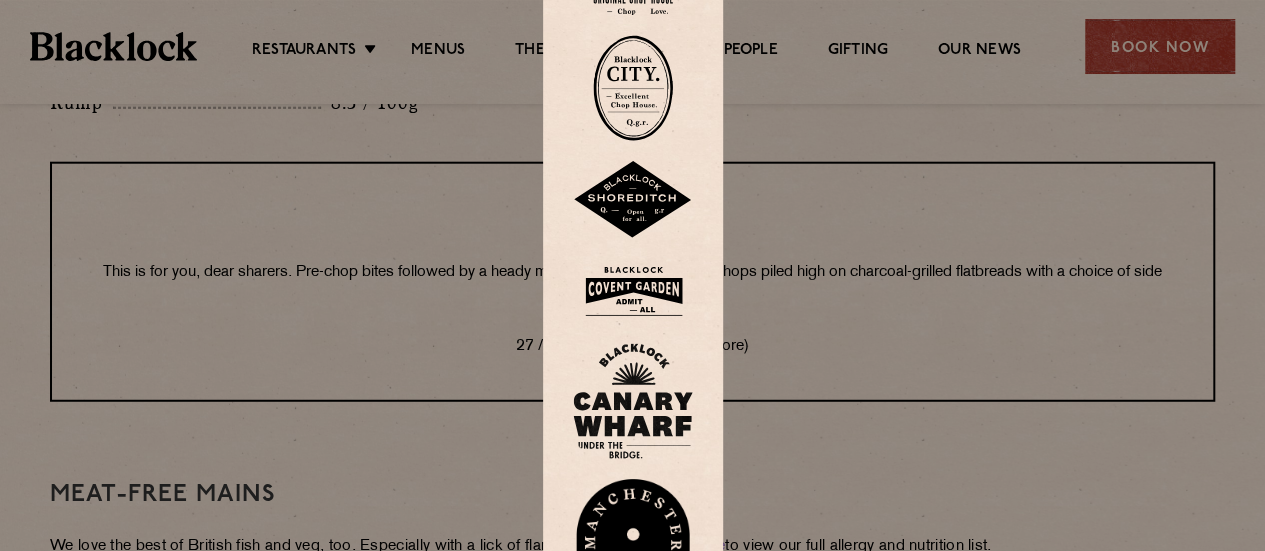 click at bounding box center (633, 291) 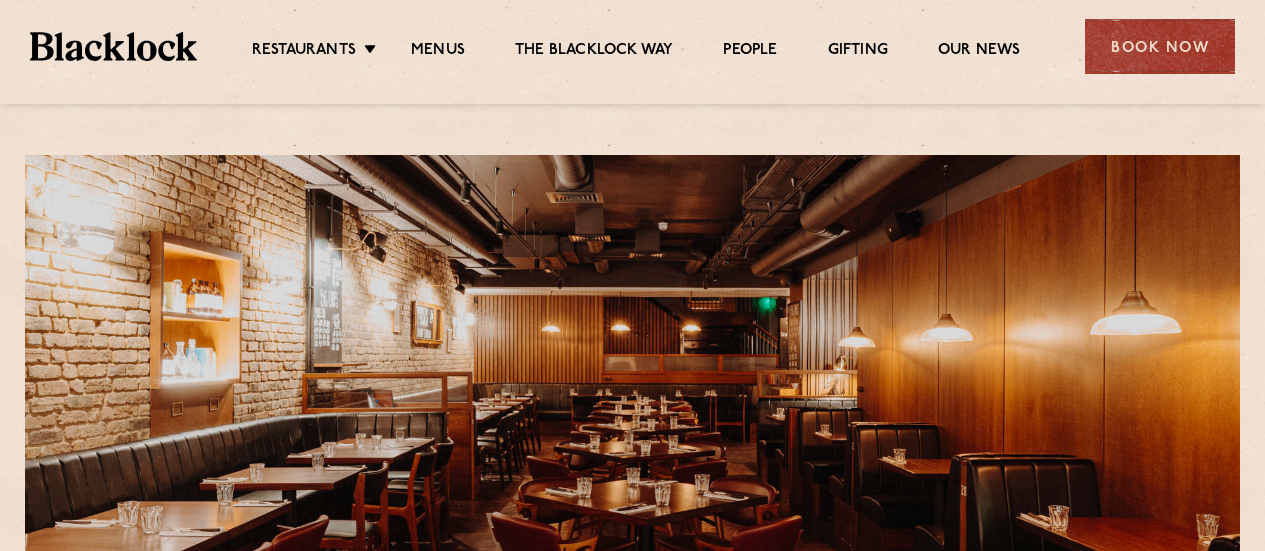 scroll, scrollTop: 0, scrollLeft: 0, axis: both 